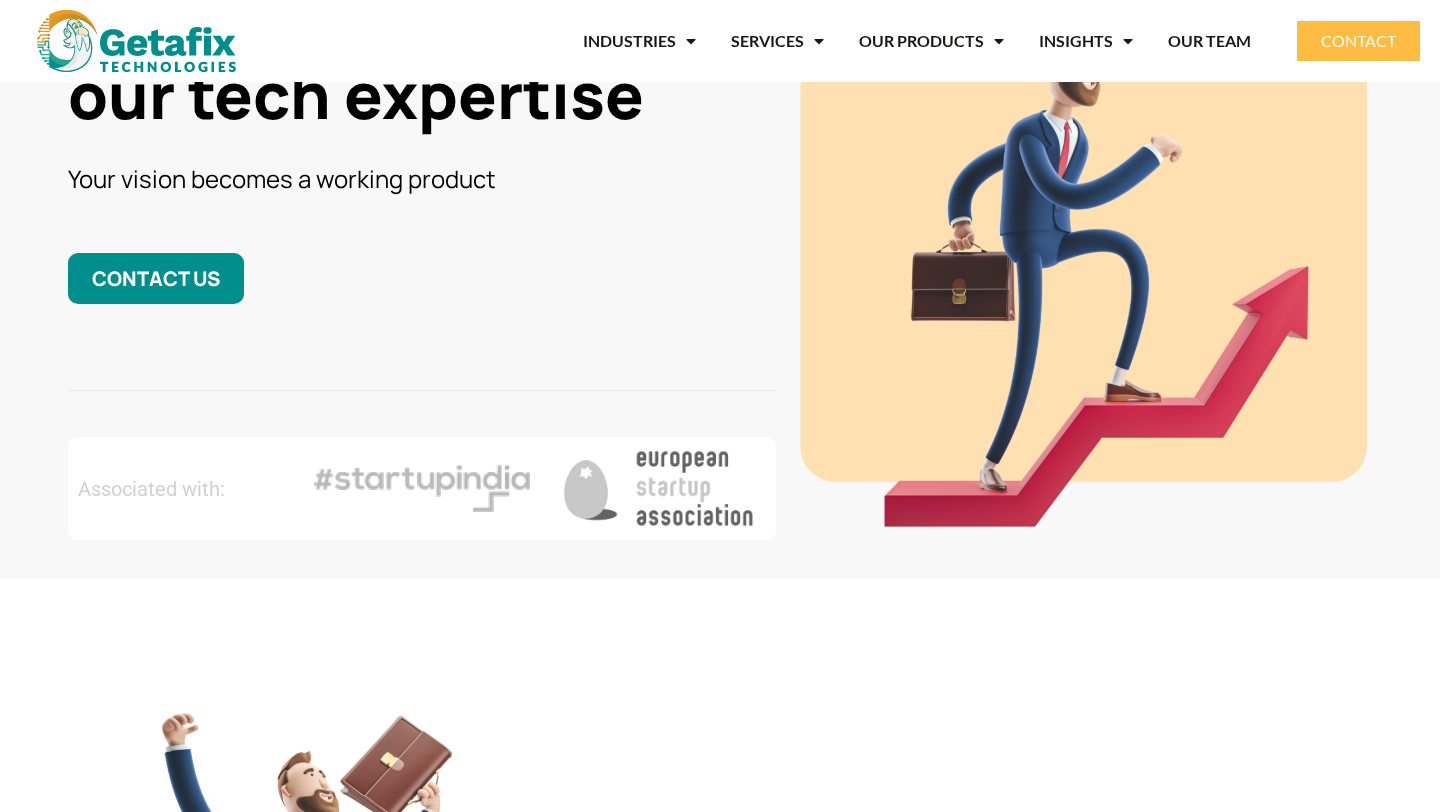 scroll, scrollTop: 251, scrollLeft: 0, axis: vertical 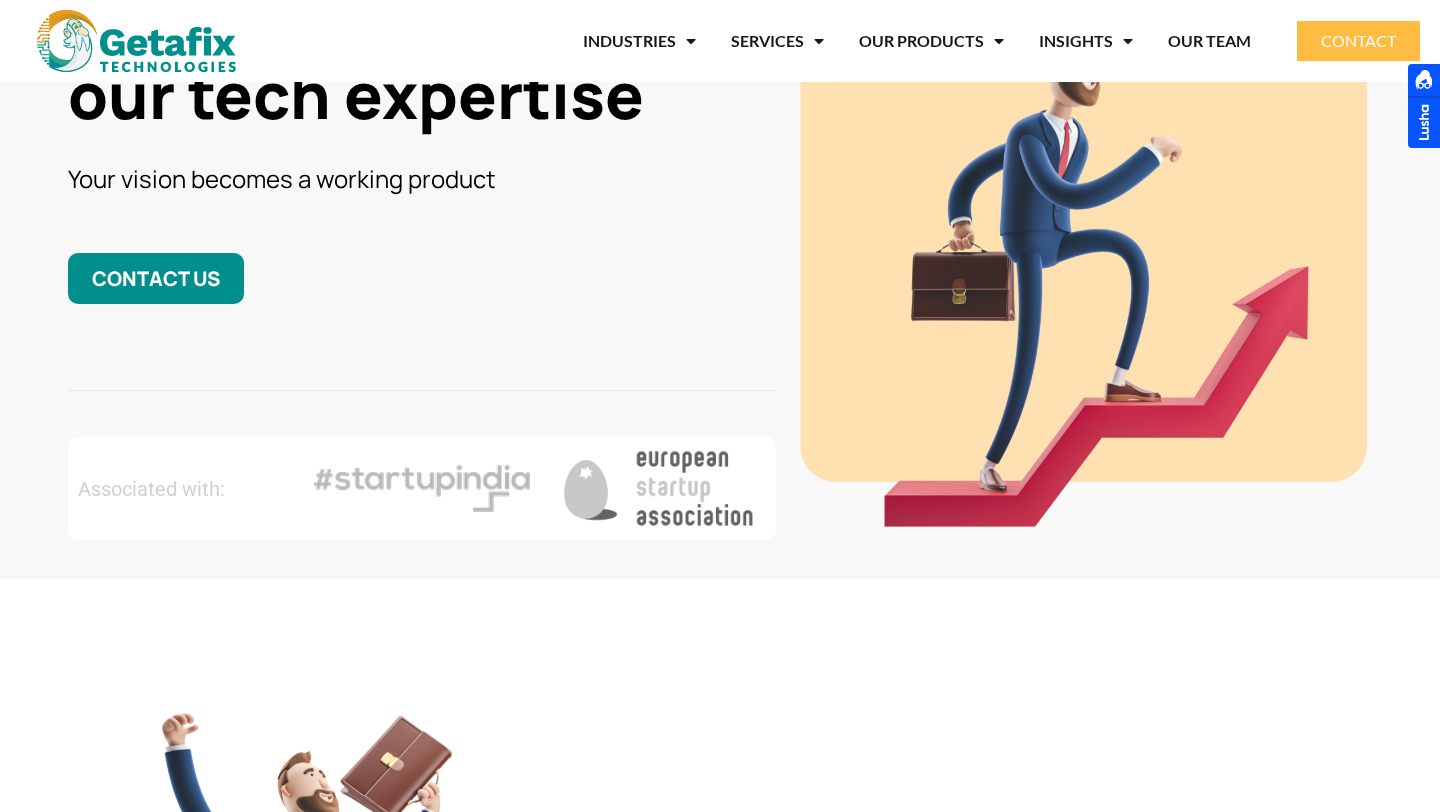 click at bounding box center [658, 488] 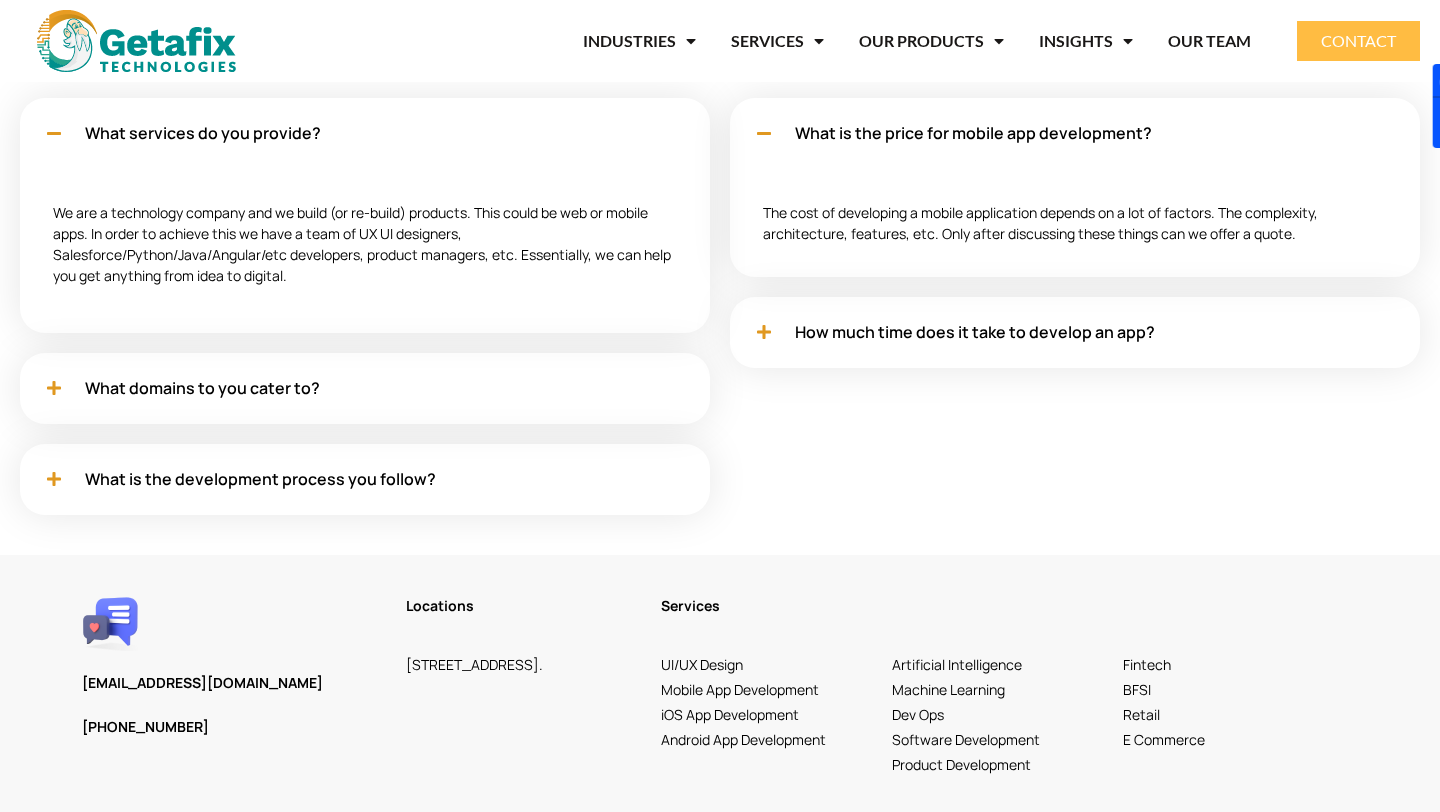 scroll, scrollTop: 5853, scrollLeft: 0, axis: vertical 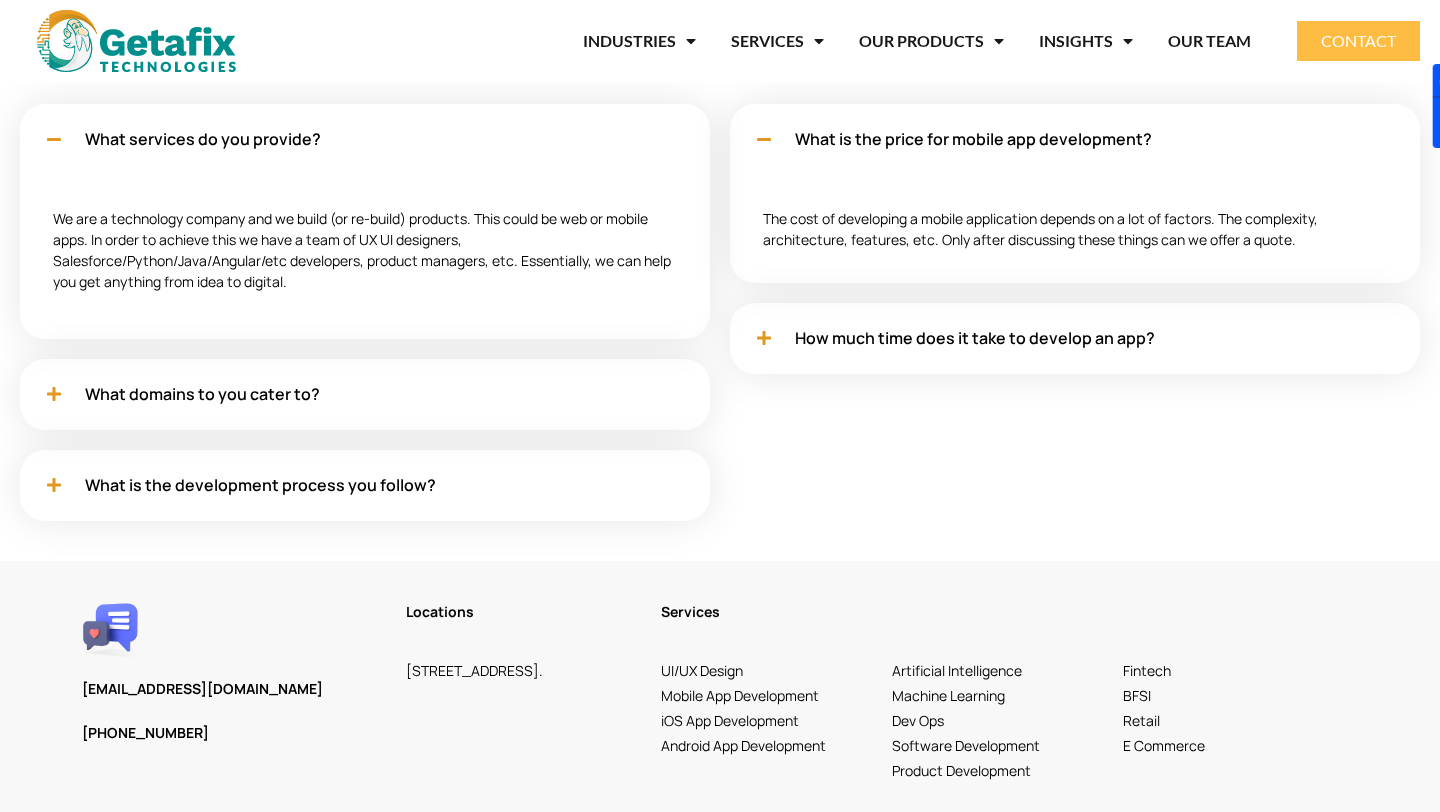 click on "What services do you provide? We are a technology company and we build (or re-build) products. This could be web or mobile apps. In order to achieve this we have a team of UX UI designers, Salesforce/Python/Java/Angular/etc developers, product managers, etc. Essentially, we can help you get anything from idea to digital.           What domains to you cater to? We are a technology company, we can build products for any industry or domain. We have actively built web and mobile apps for industeries like Fintech, Healthcare, BFSI, Logistics, Retail, and ECommerce.           What is the development process you follow? When we take up a web or mobile app development project, we first completely understand the business, the market and the competition. We then draw out an ideal user profile. Next, we define the app features. We then work on the UX and UI with the company and target audience in mind. We then move to development." at bounding box center [365, 322] 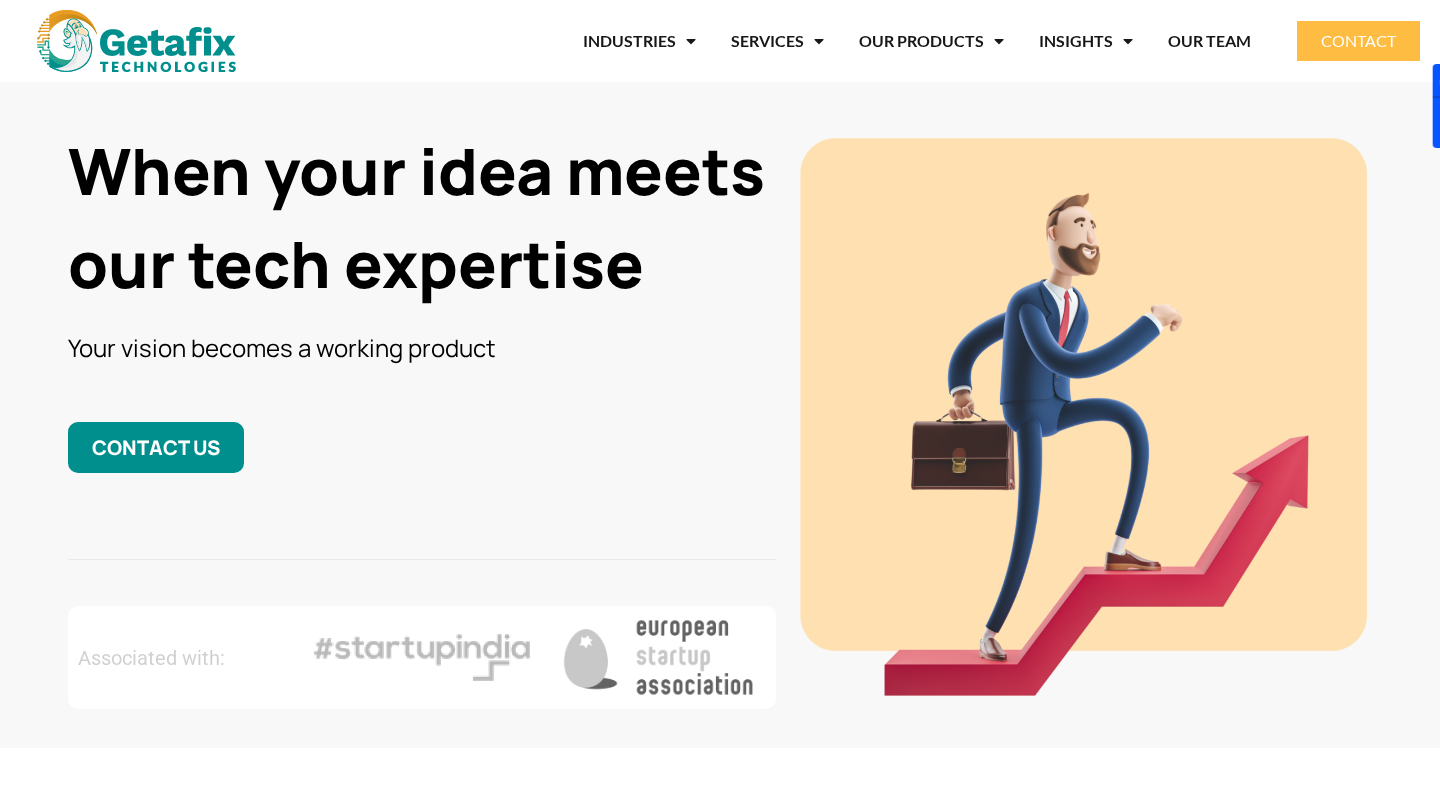 scroll, scrollTop: 0, scrollLeft: 0, axis: both 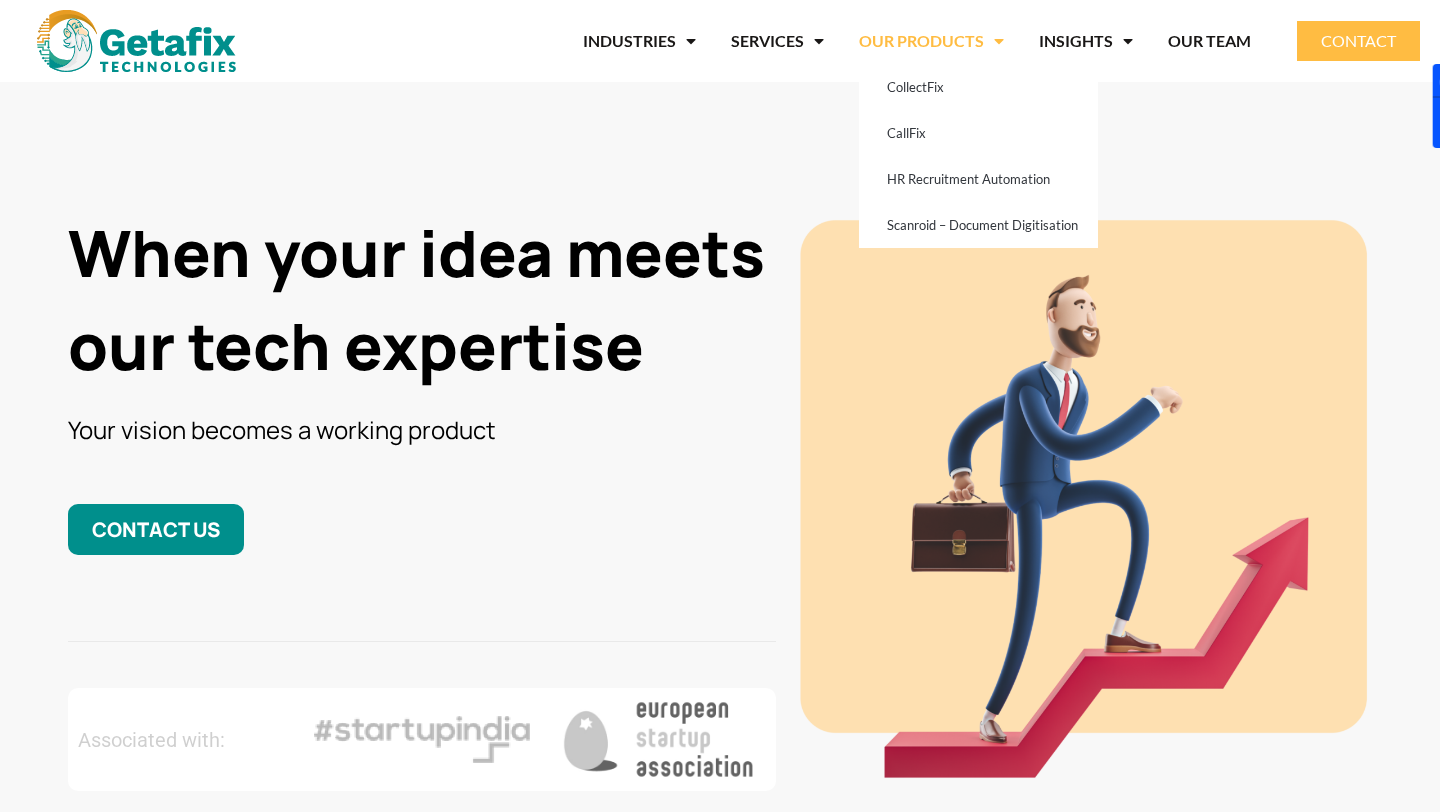 click on "OUR PRODUCTS" 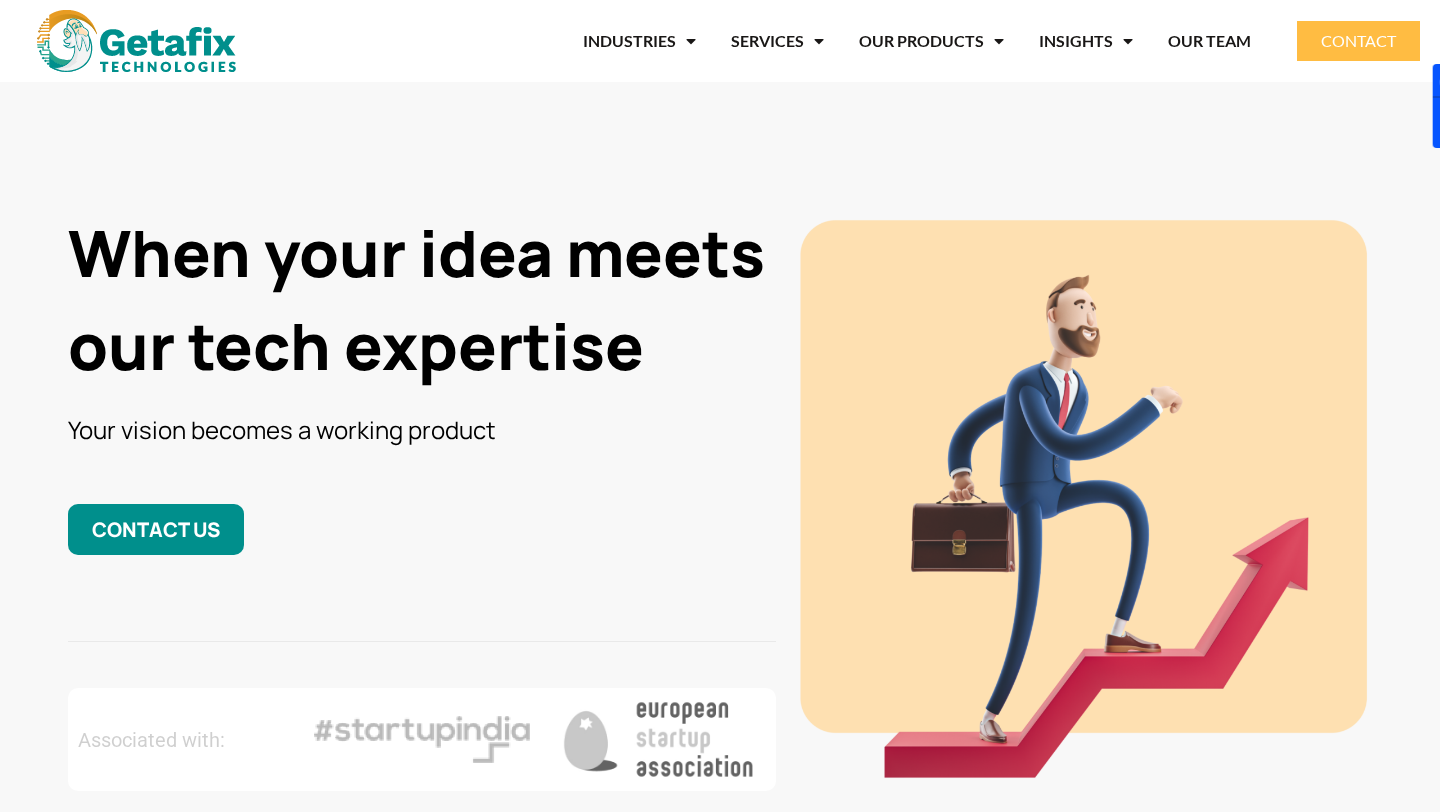 click on "When your idea meets
our tech expertise" at bounding box center (422, 300) 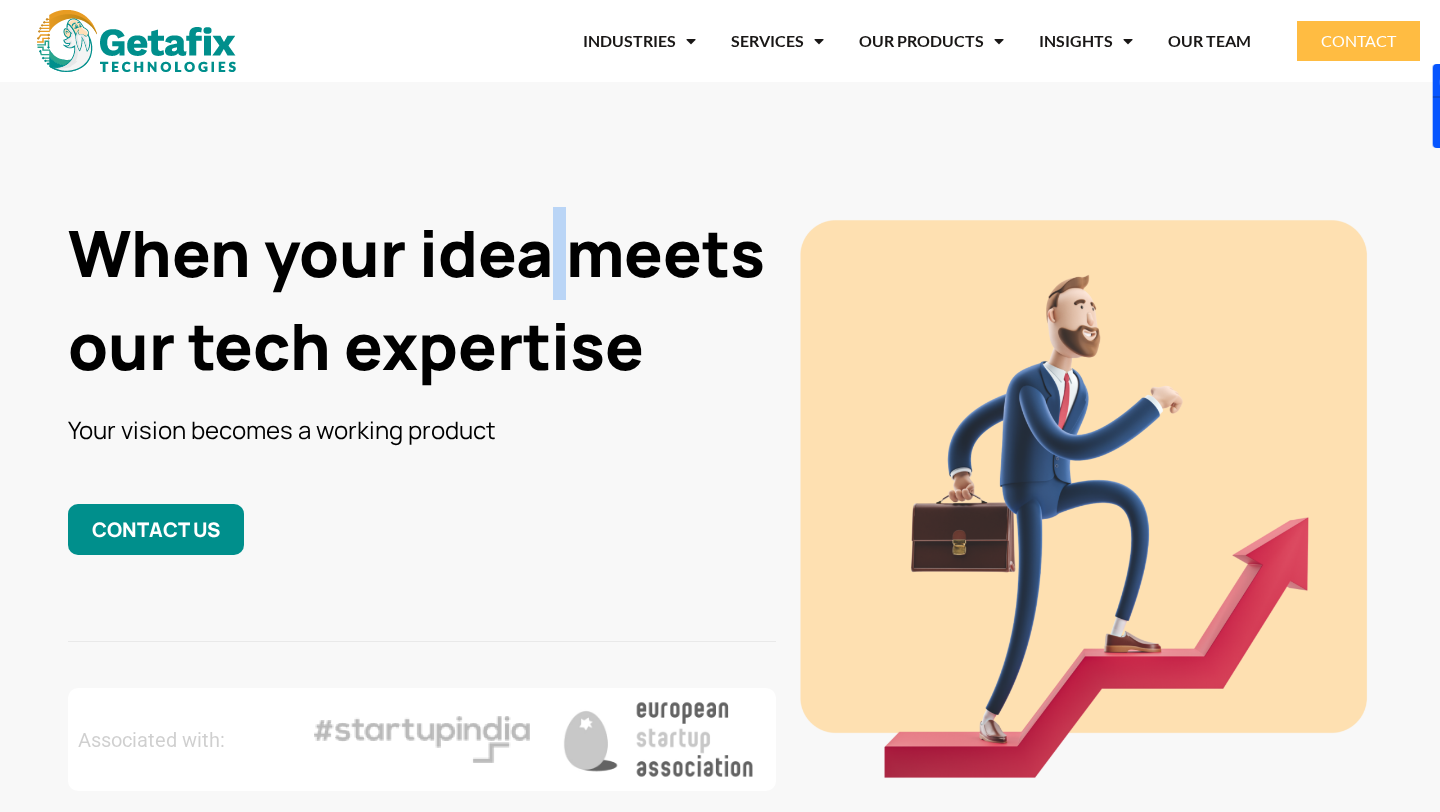 click on "When your idea meets
our tech expertise" at bounding box center [422, 300] 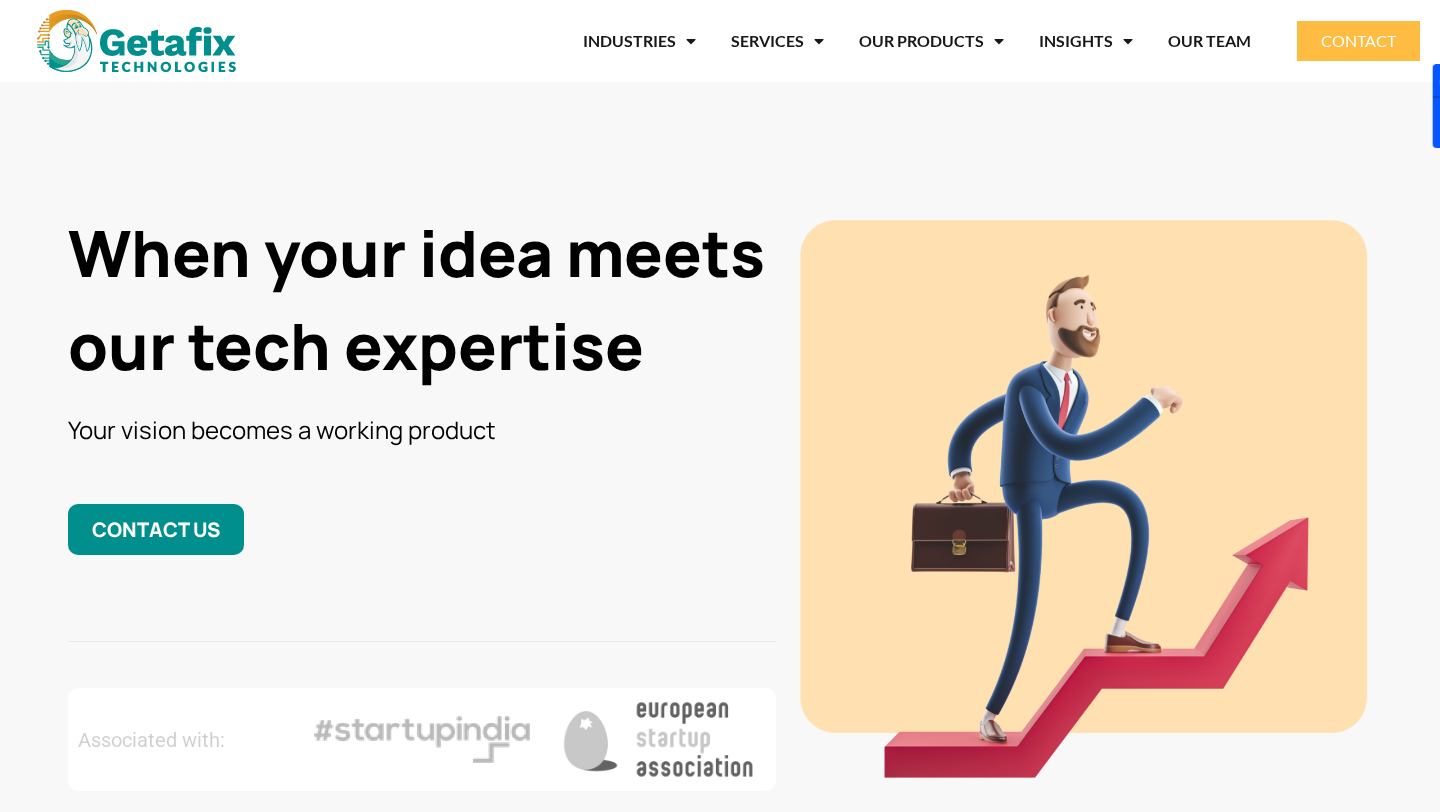click on "When your idea meets
our tech expertise" at bounding box center [422, 300] 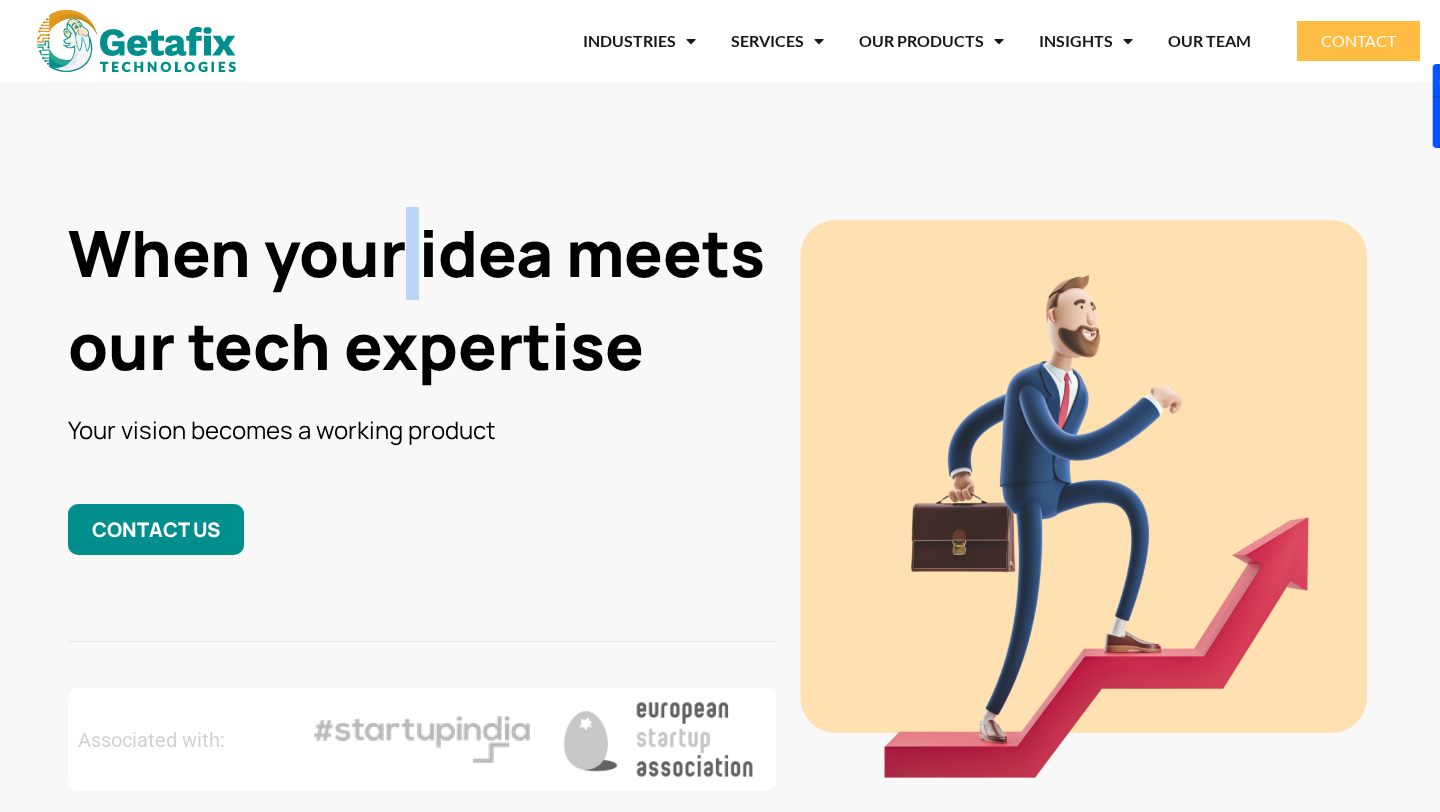 click on "When your idea meets
our tech expertise" at bounding box center [422, 300] 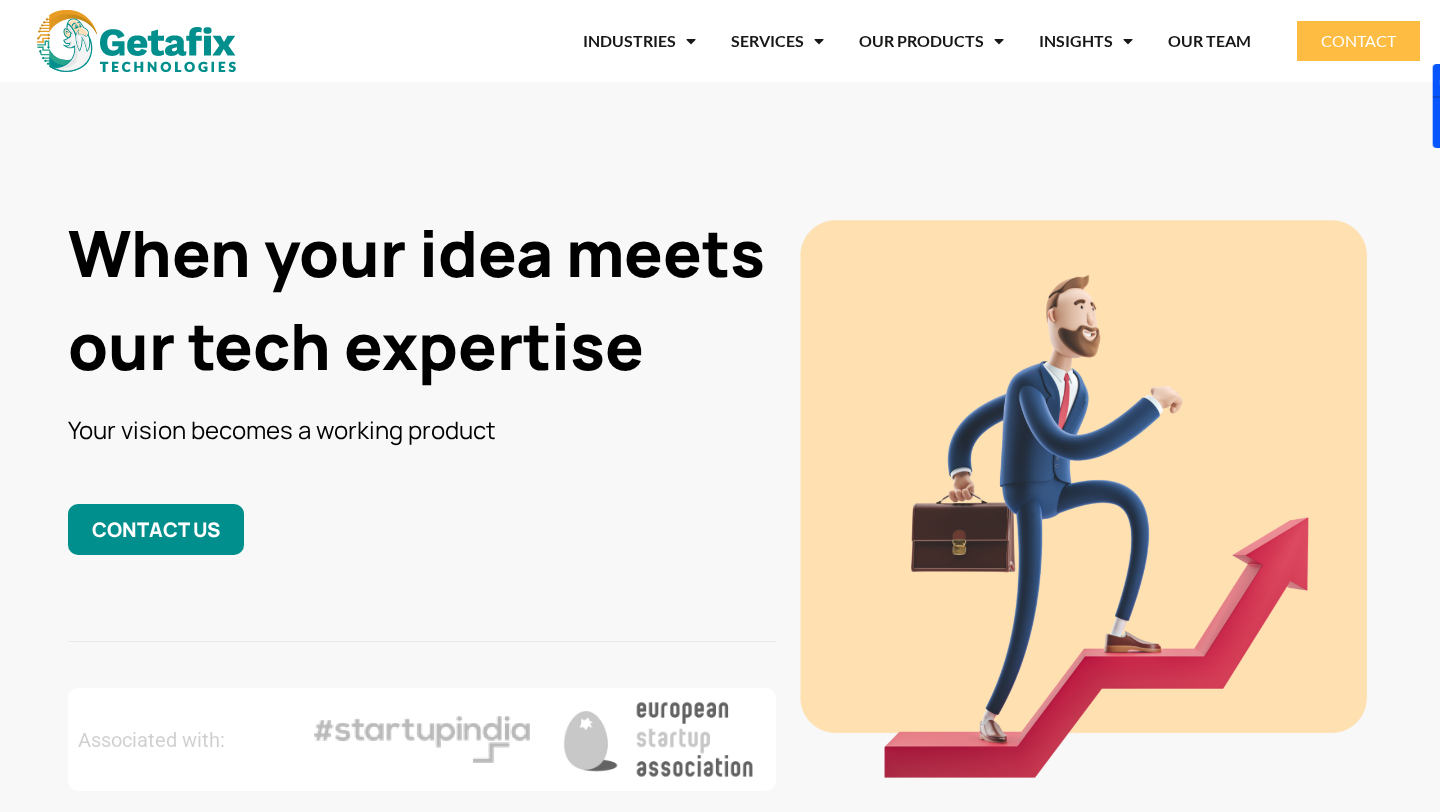 click on "When your idea meets
our tech expertise" at bounding box center [422, 300] 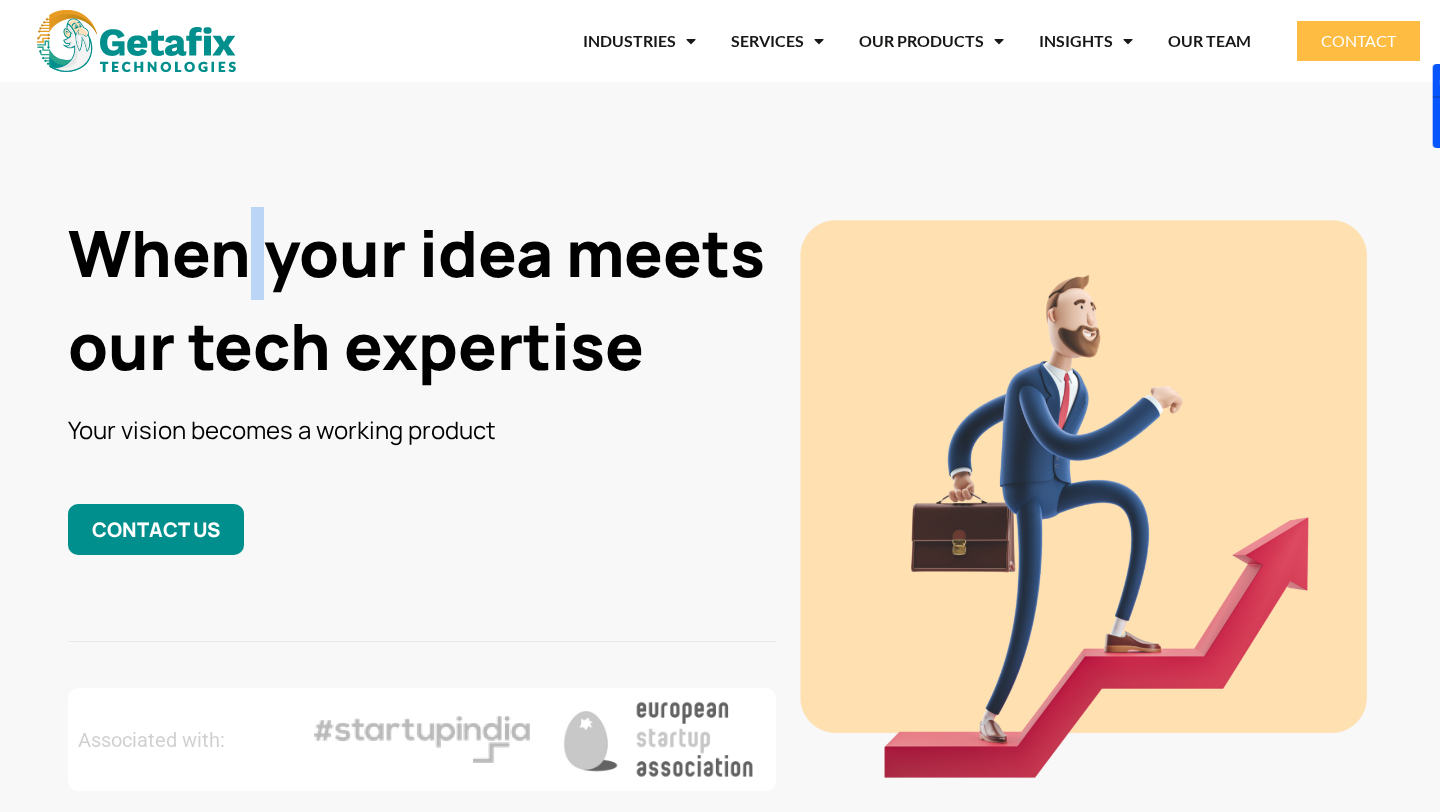 click on "When your idea meets
our tech expertise" at bounding box center (422, 300) 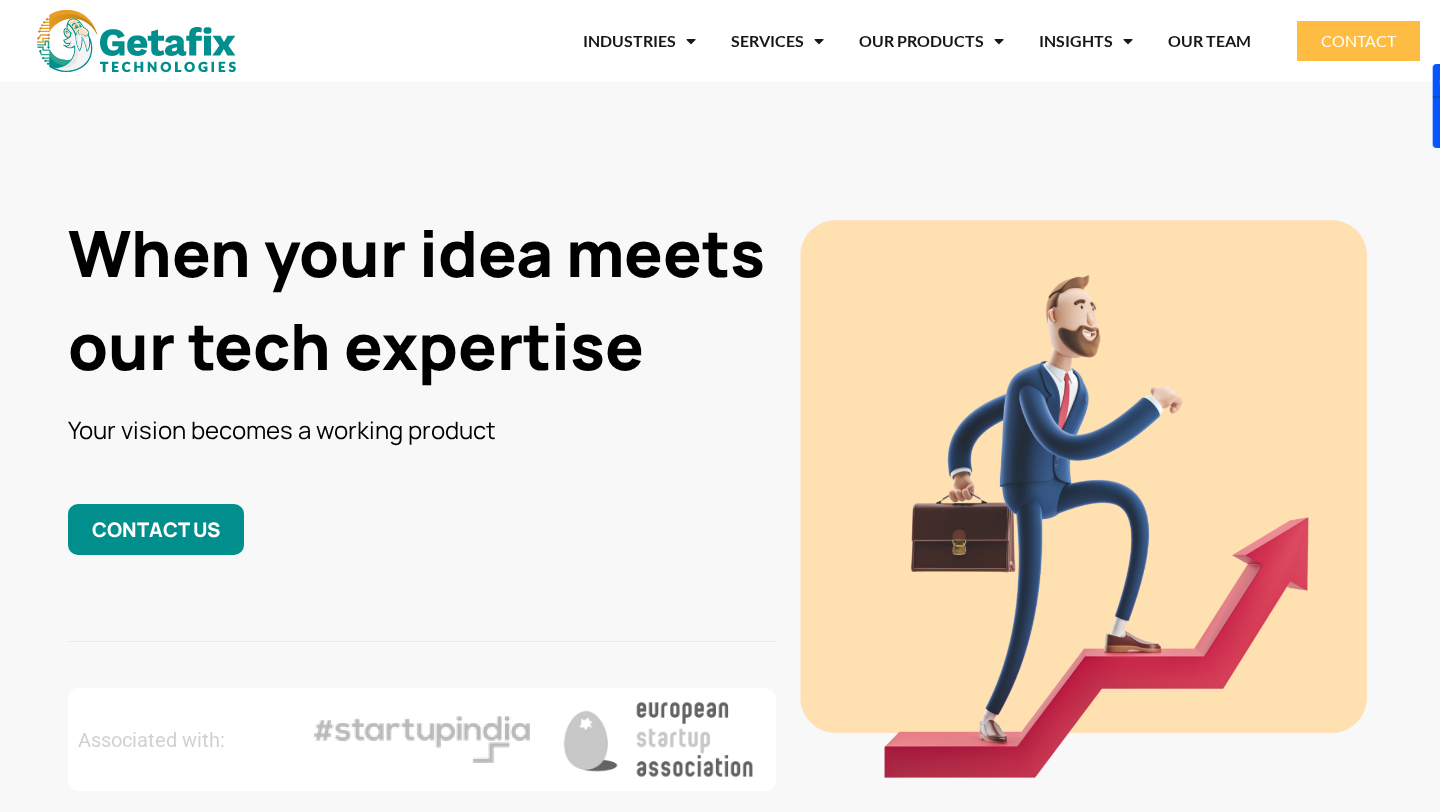 click on "When your idea meets
our tech expertise" at bounding box center [422, 300] 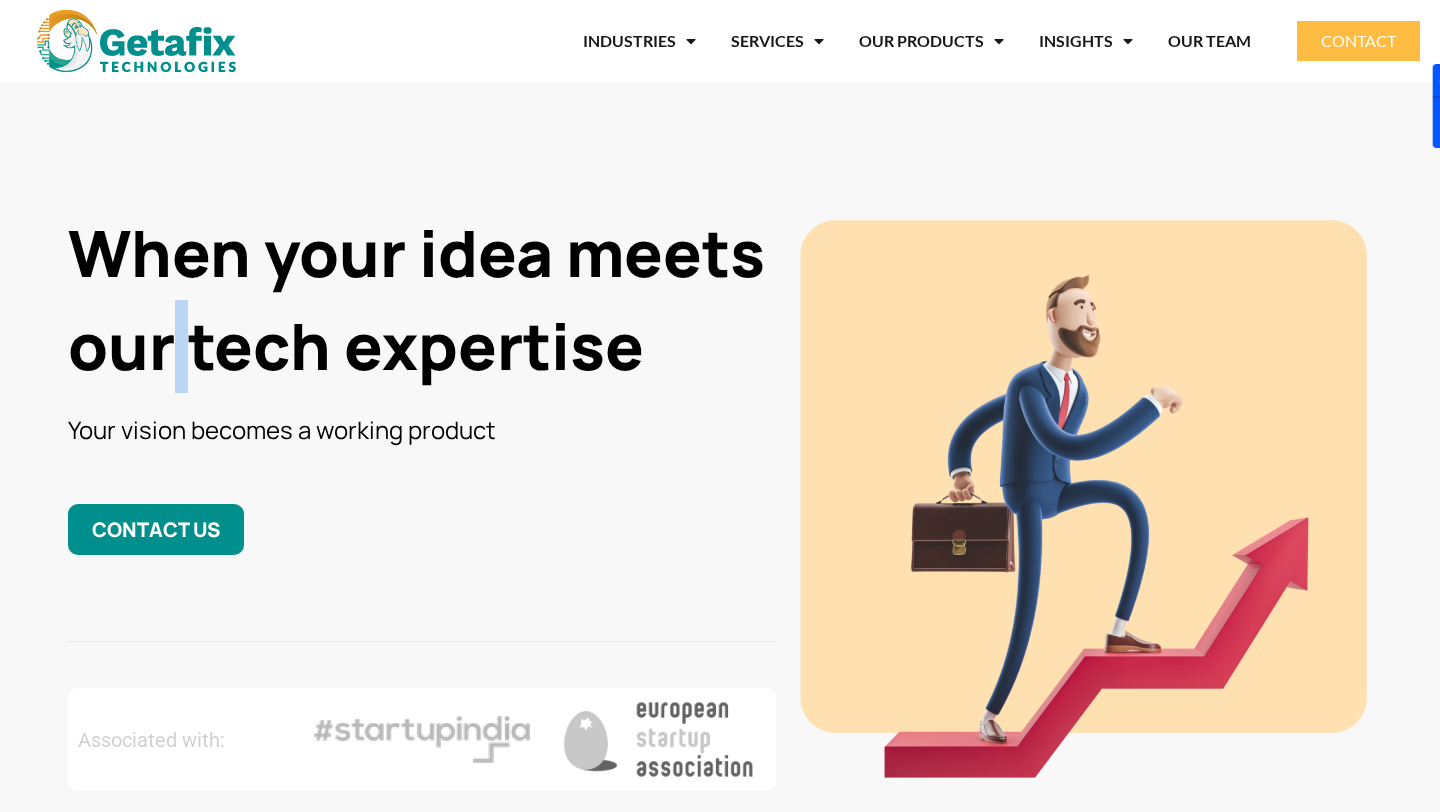 click on "When your idea meets
our tech expertise" at bounding box center (422, 300) 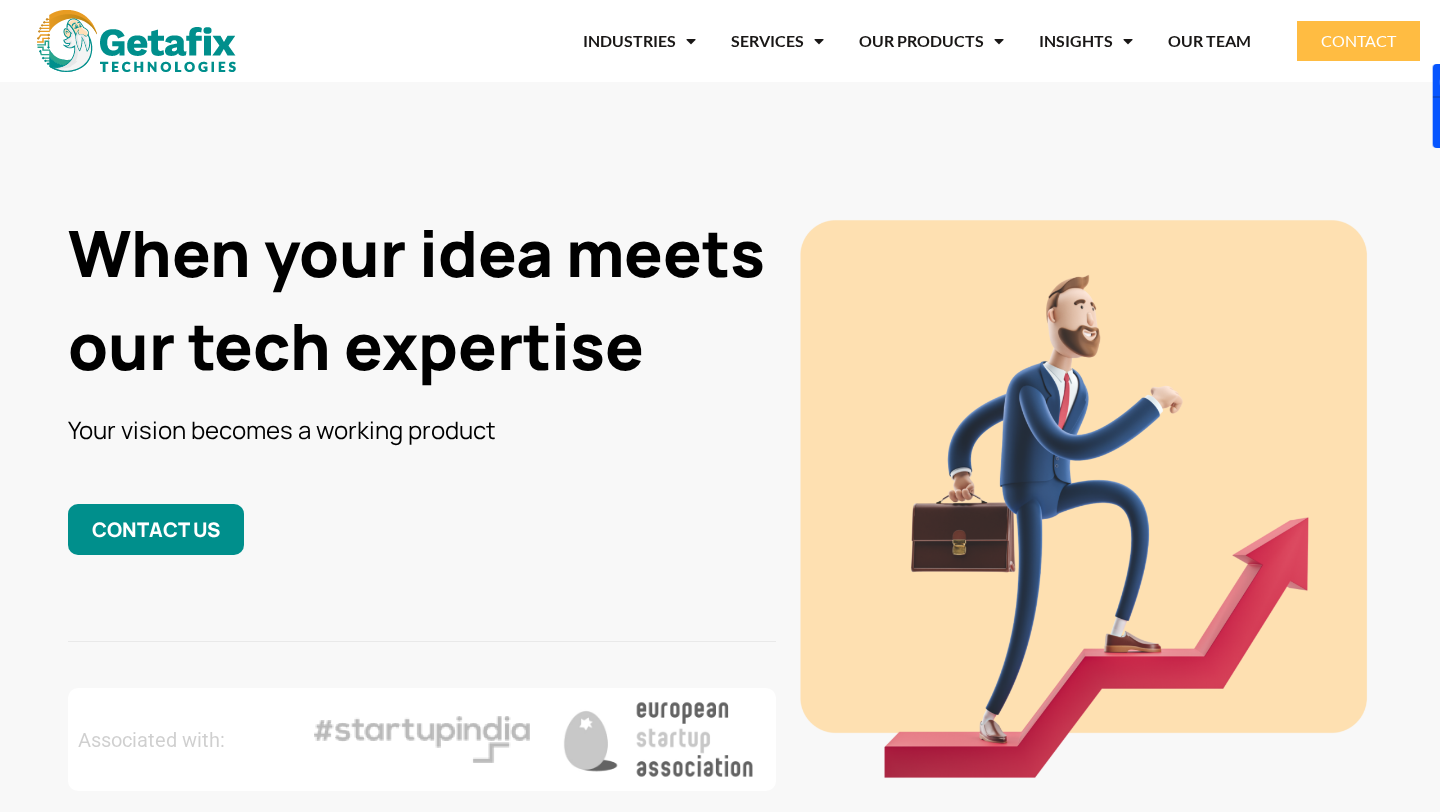 click on "When your idea meets
our tech expertise" at bounding box center (422, 300) 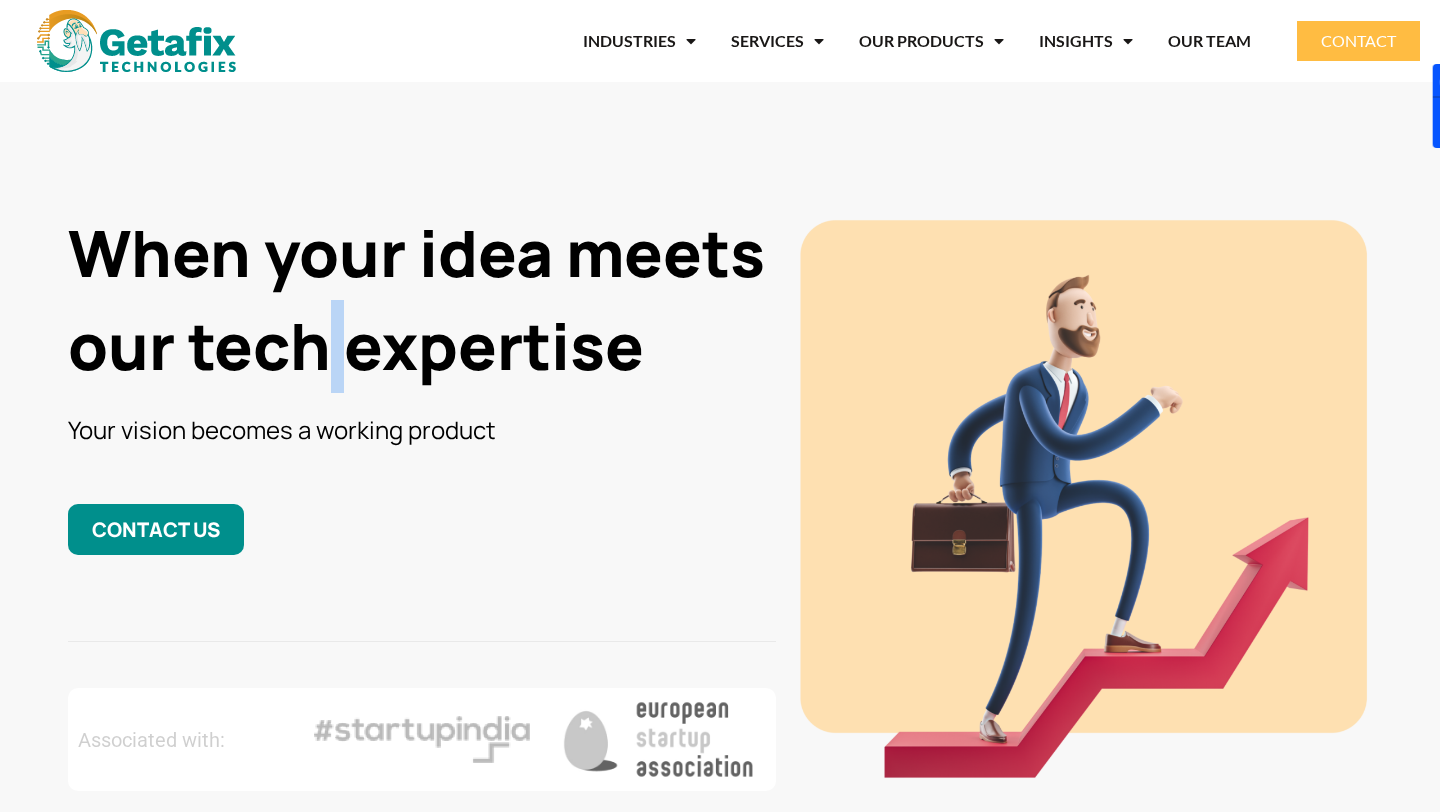 click on "When your idea meets
our tech expertise" at bounding box center (422, 300) 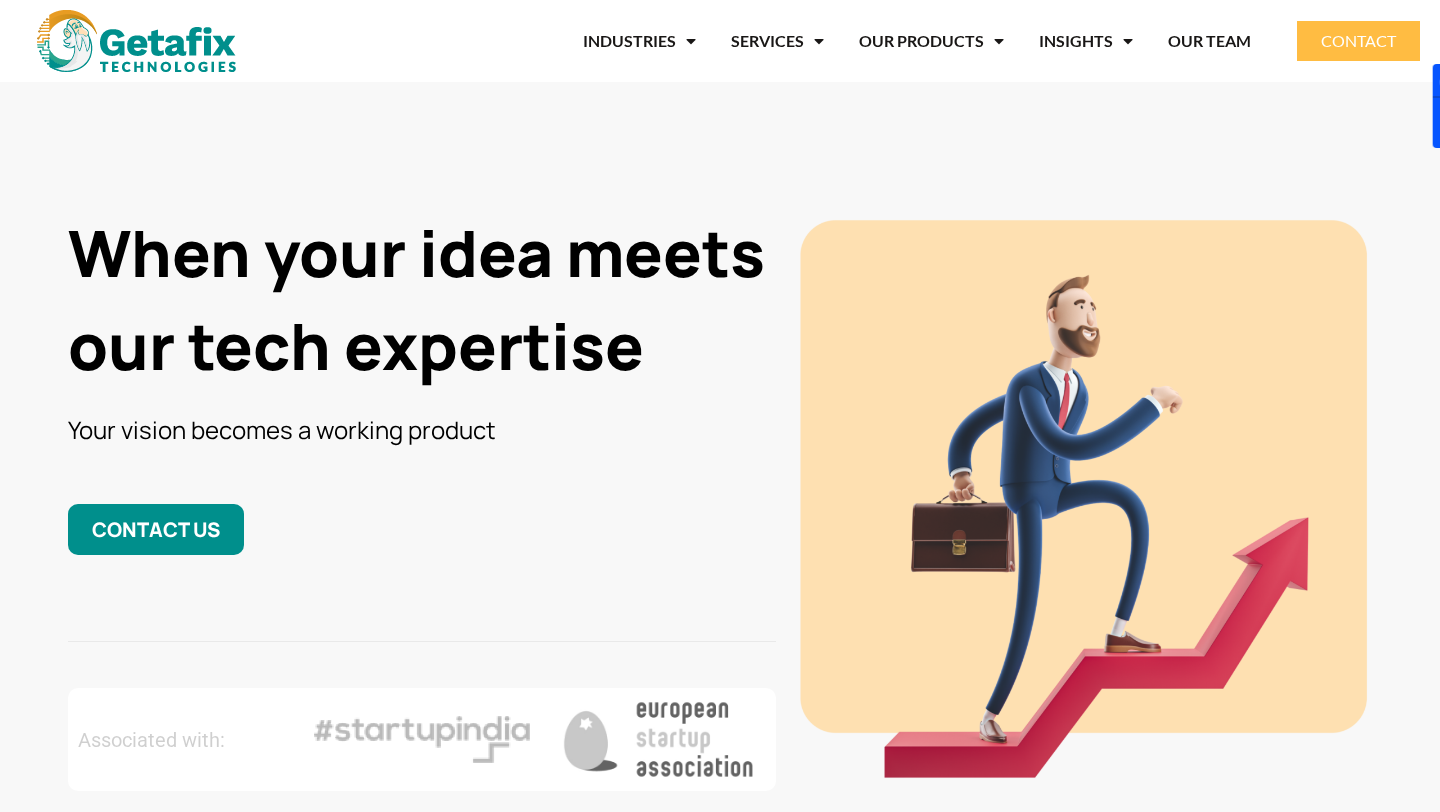 click on "When your idea meets
our tech expertise" at bounding box center (422, 300) 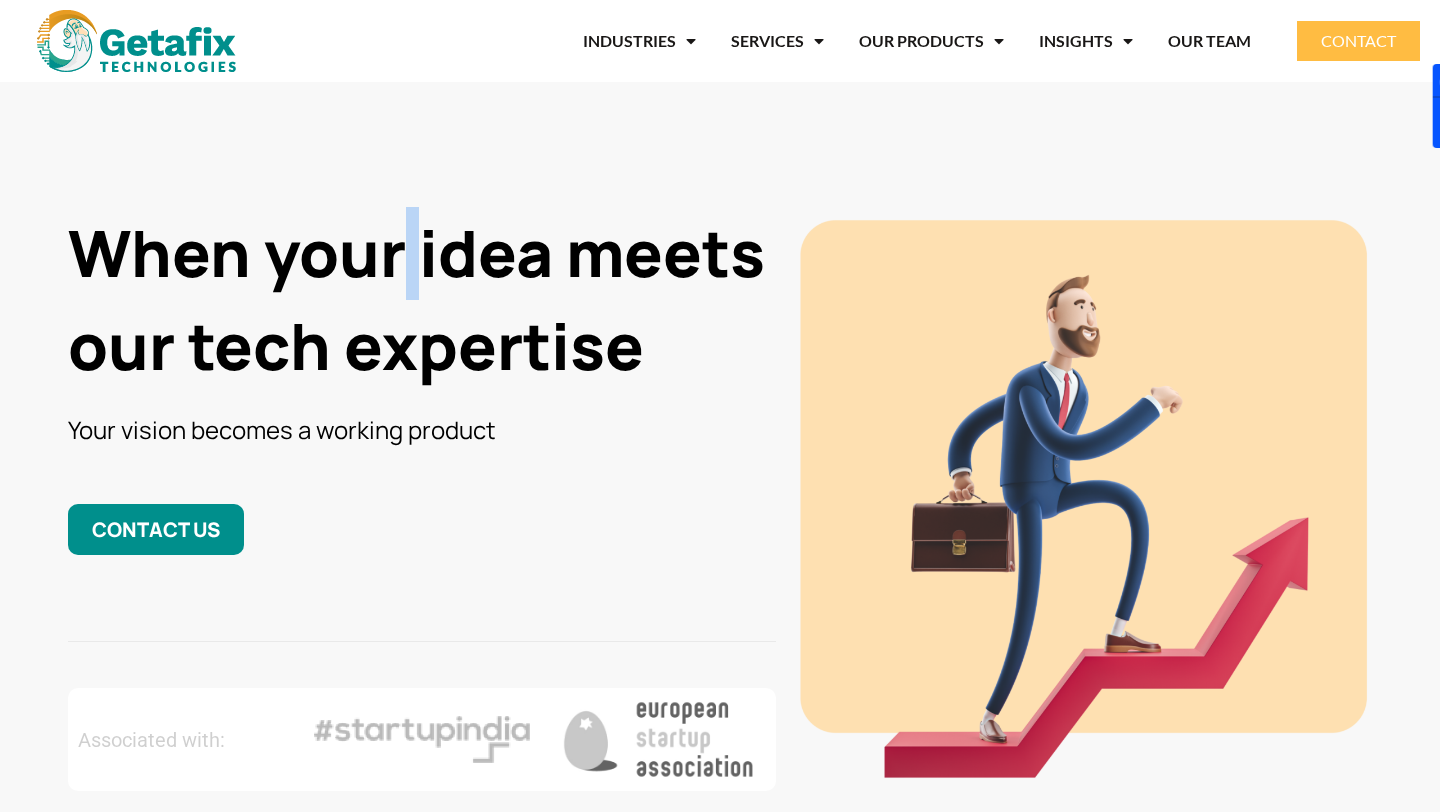 click on "When your idea meets
our tech expertise" at bounding box center [422, 300] 